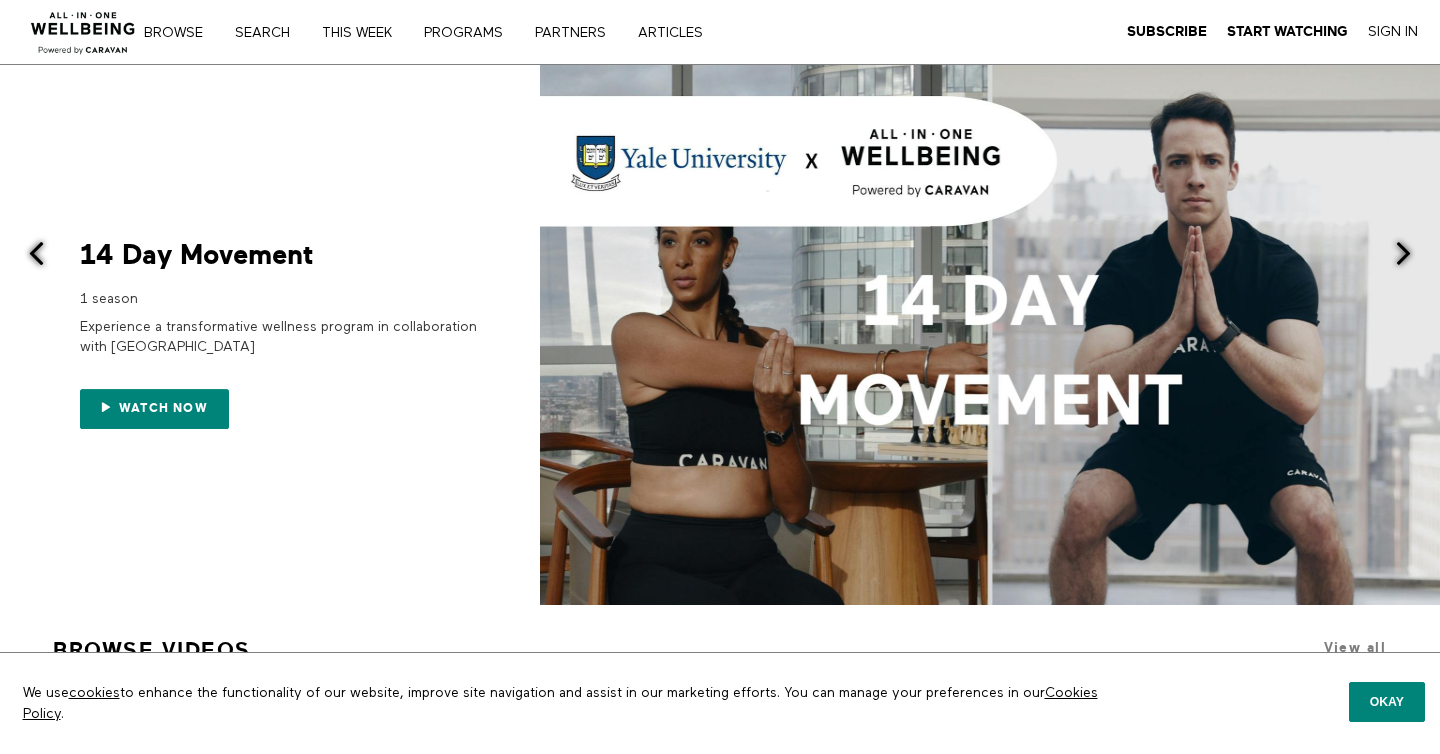 scroll, scrollTop: 0, scrollLeft: 0, axis: both 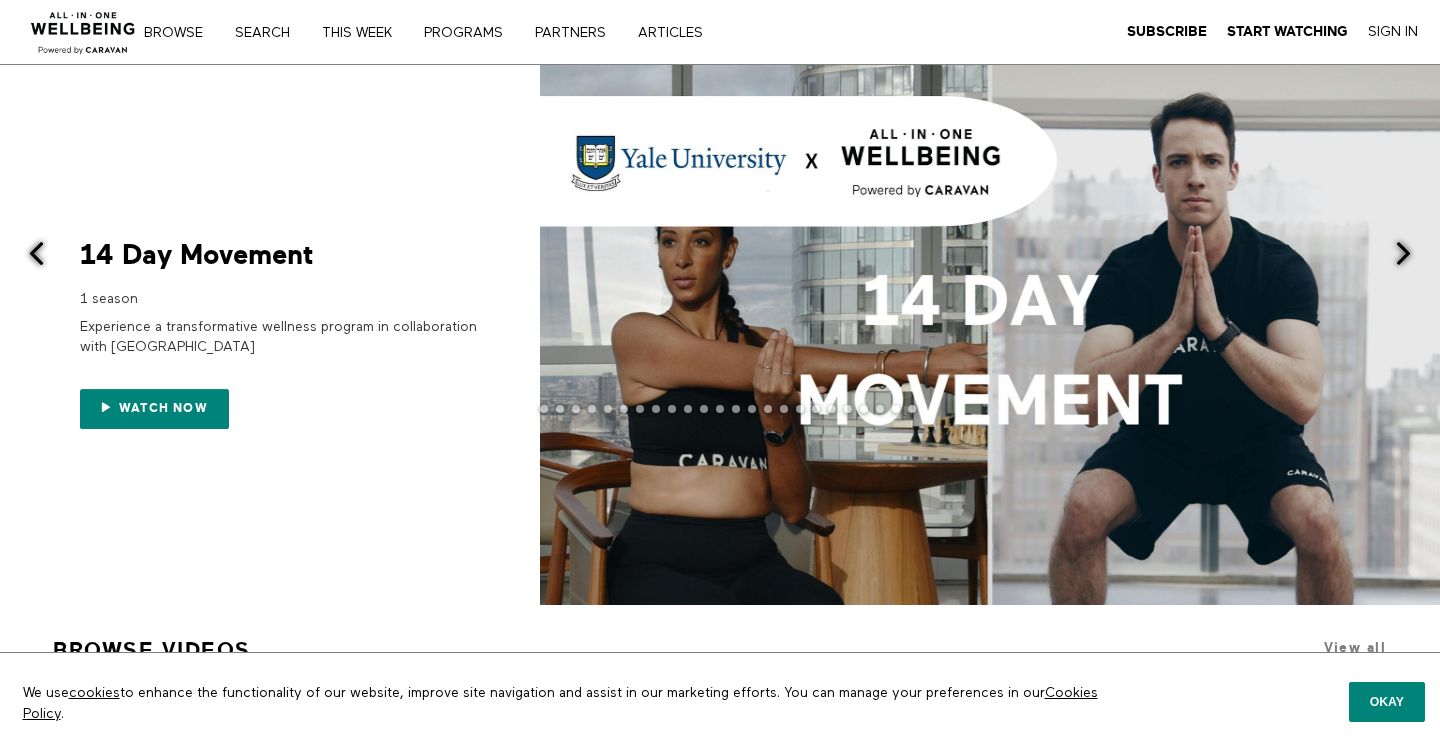 click at bounding box center (1403, 253) 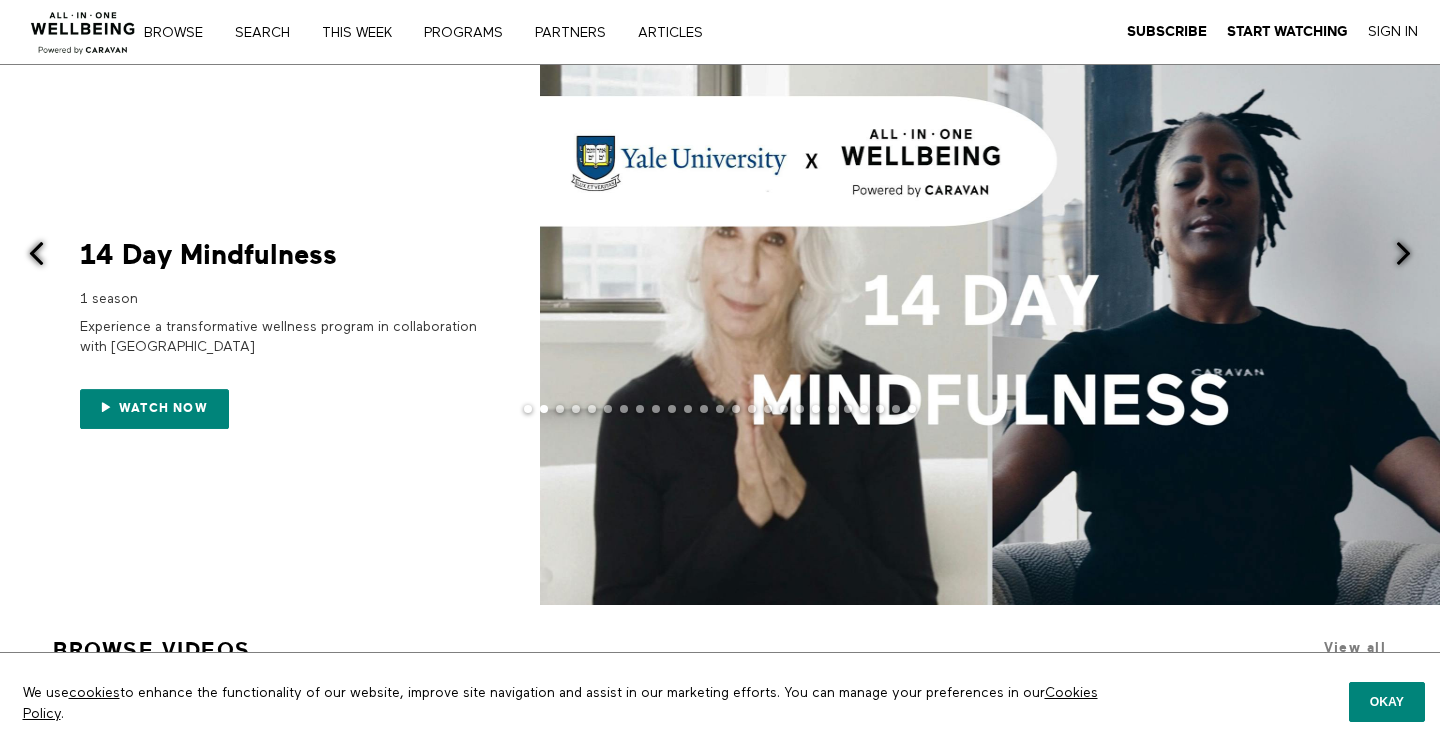 click at bounding box center [36, 253] 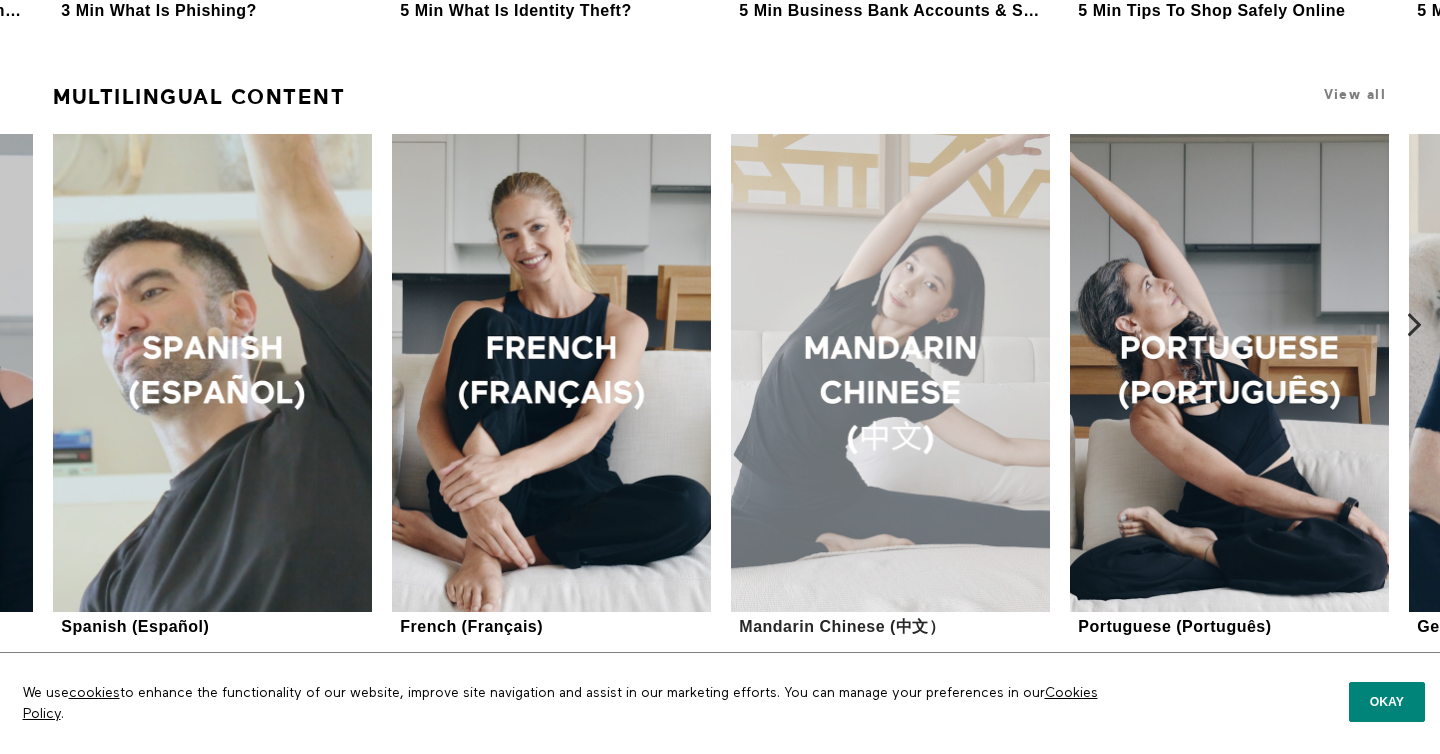 scroll, scrollTop: 1678, scrollLeft: 0, axis: vertical 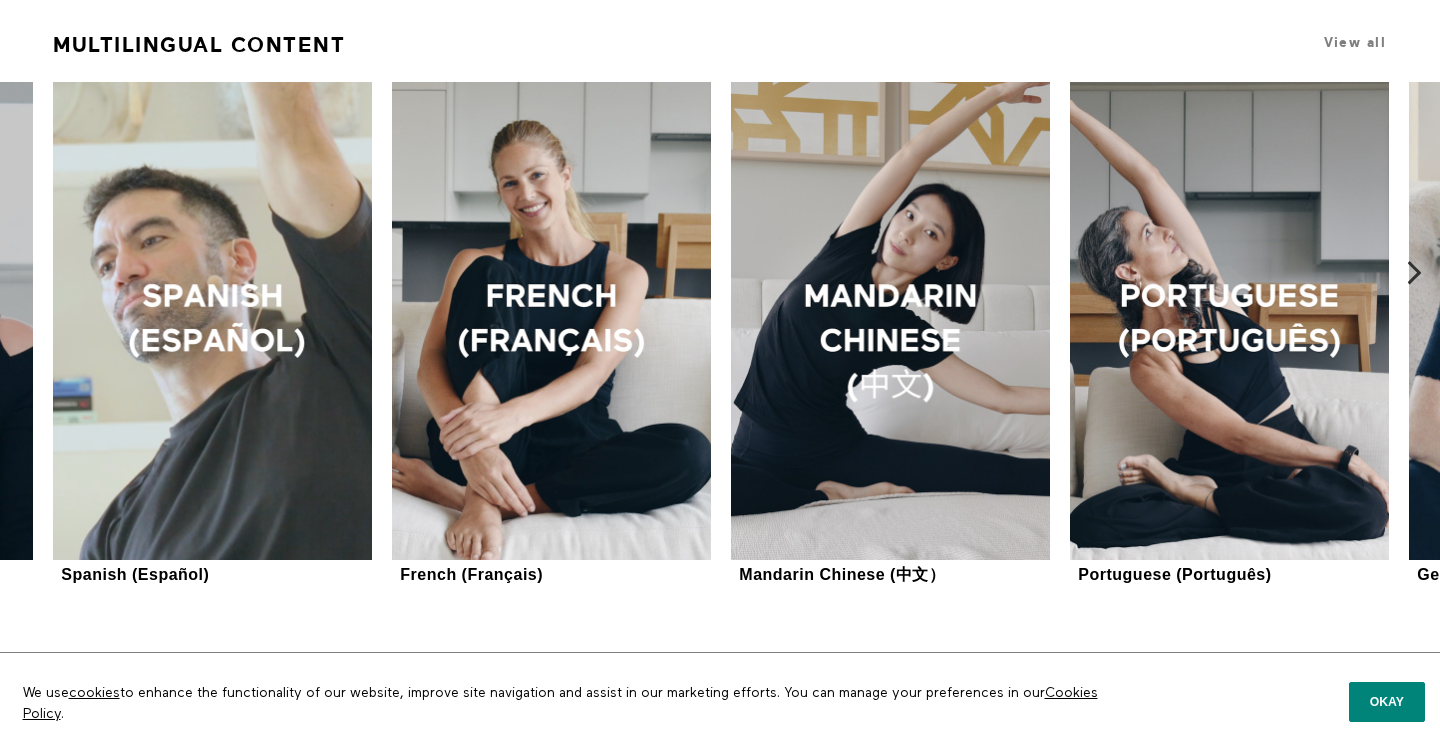 click at bounding box center (1414, 272) 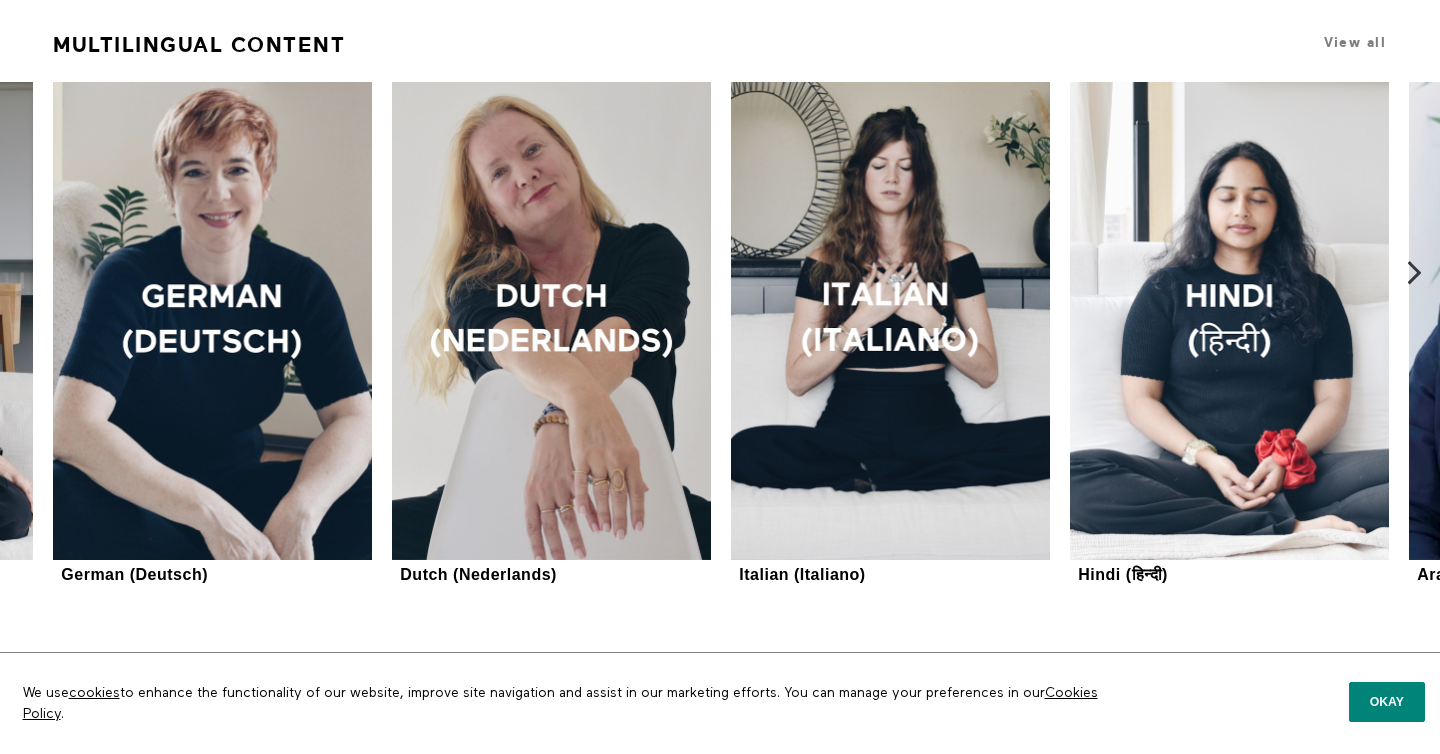 click at bounding box center [1414, 272] 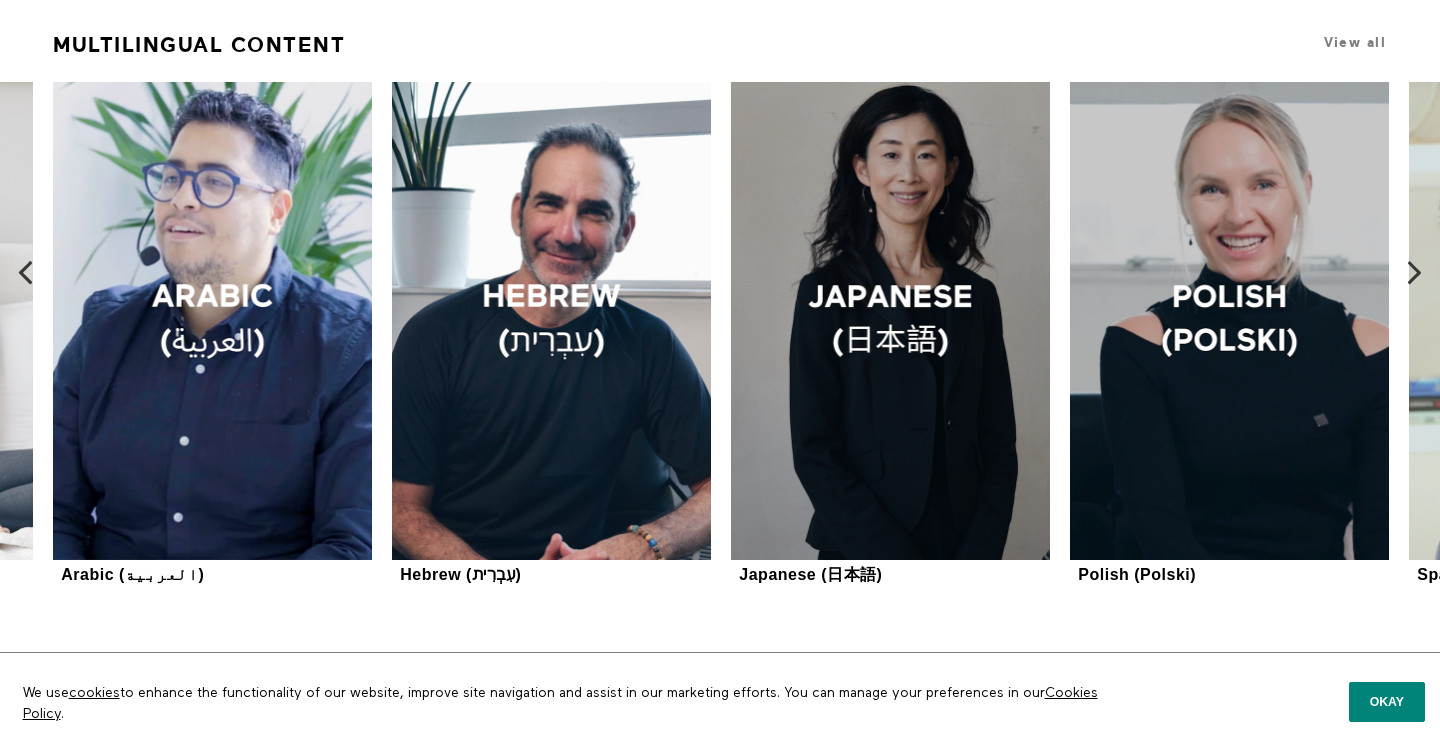 click at bounding box center (25, 272) 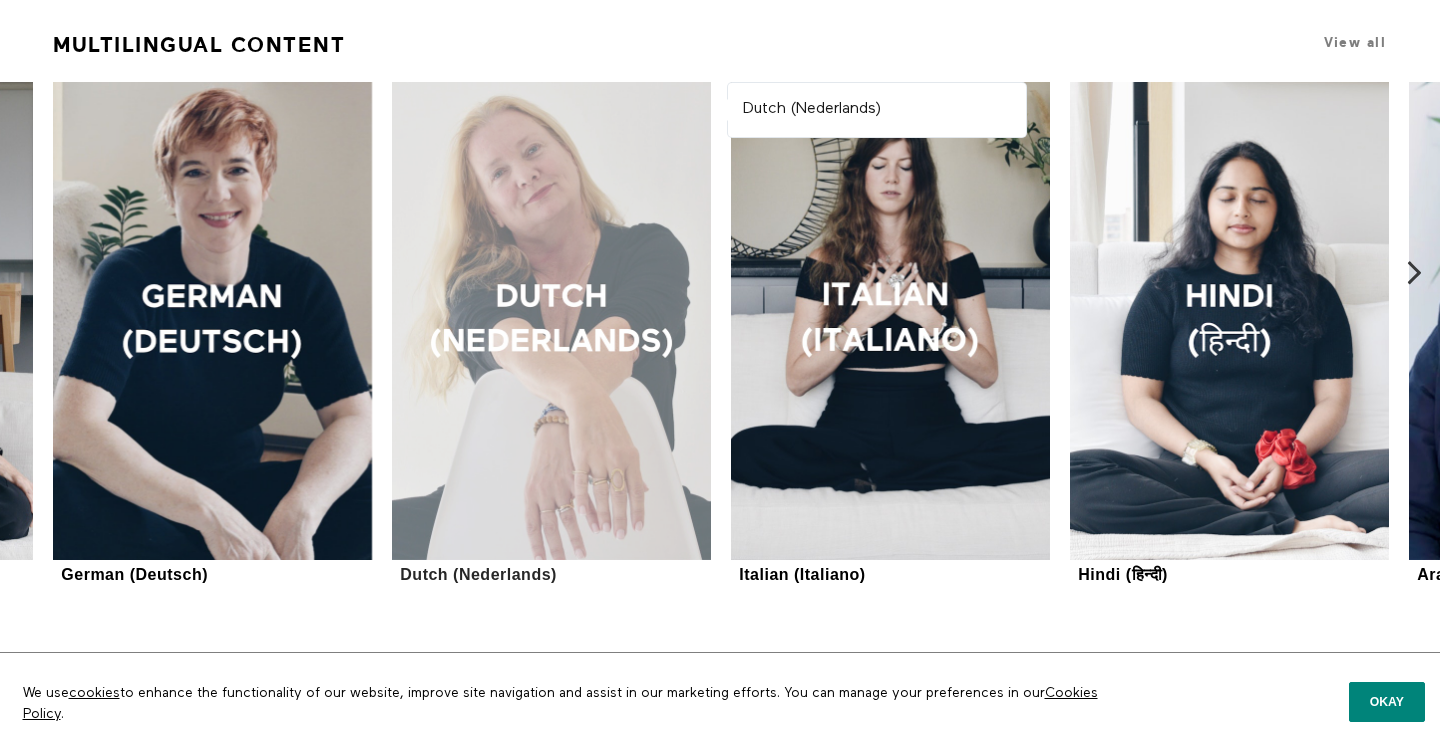 click at bounding box center [551, 321] 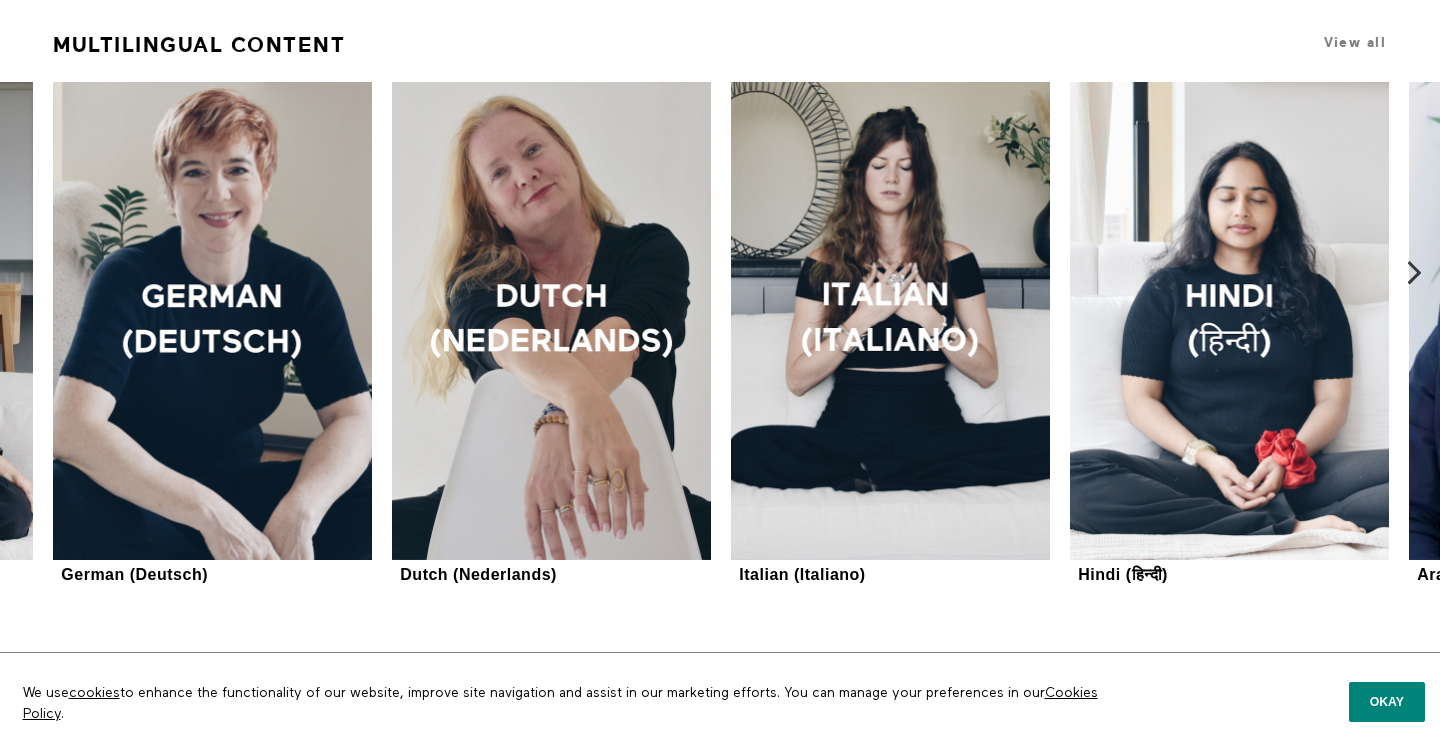 click at bounding box center (1414, 272) 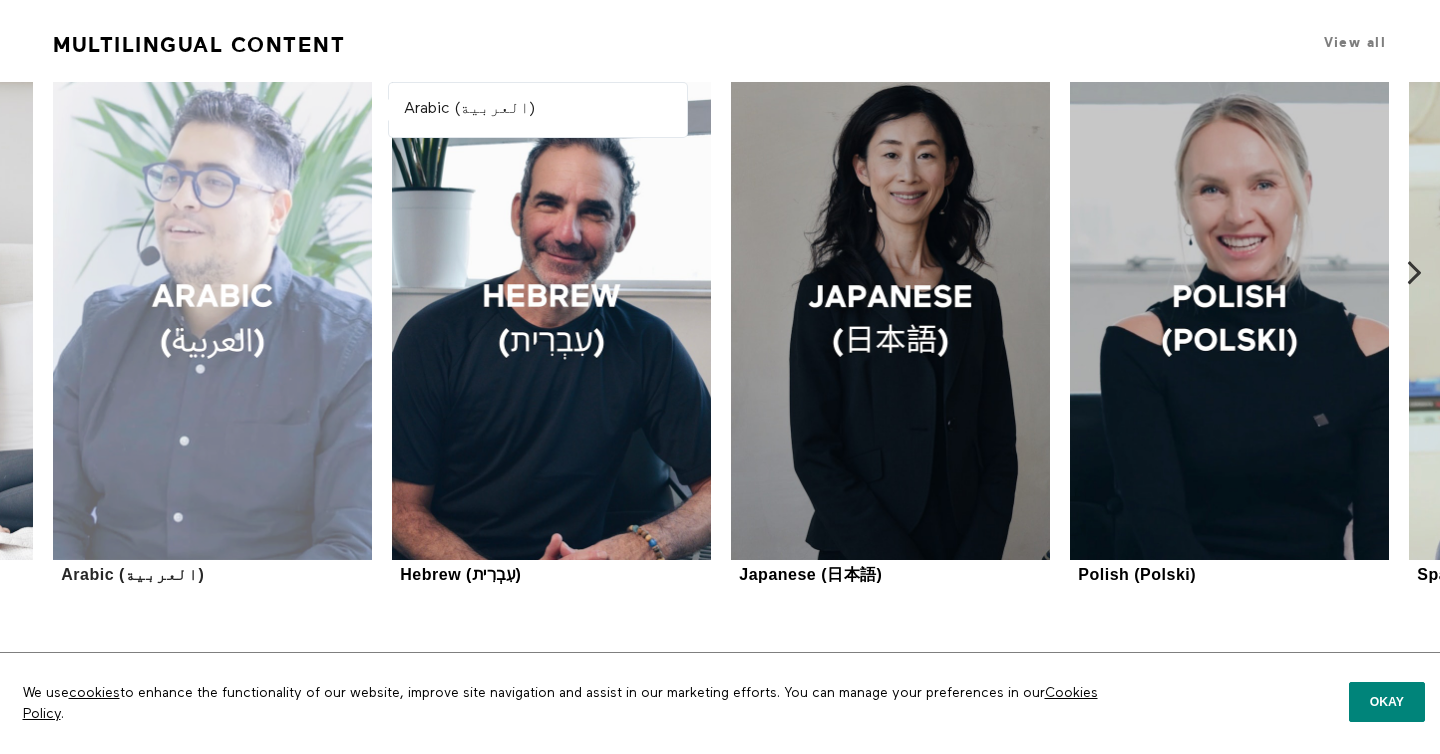 click at bounding box center (212, 321) 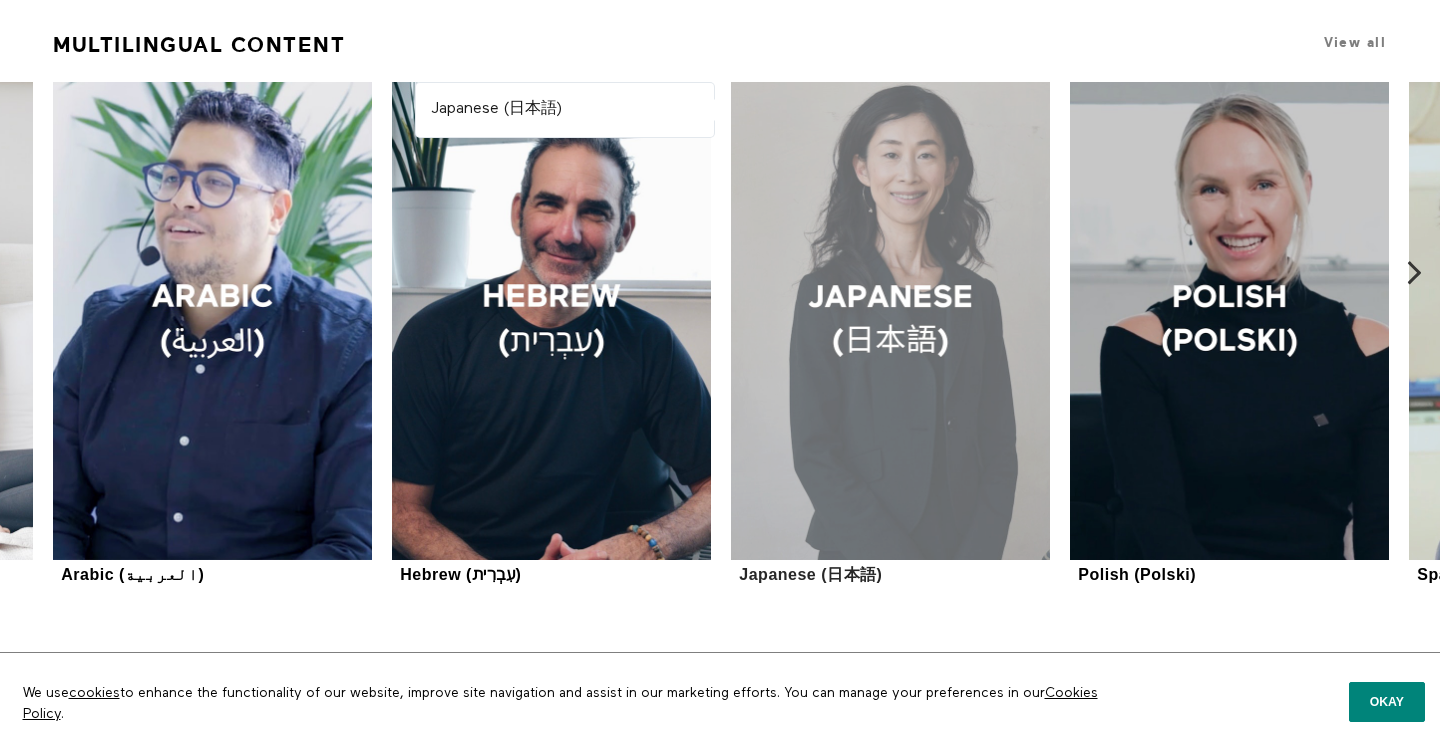 click at bounding box center [890, 321] 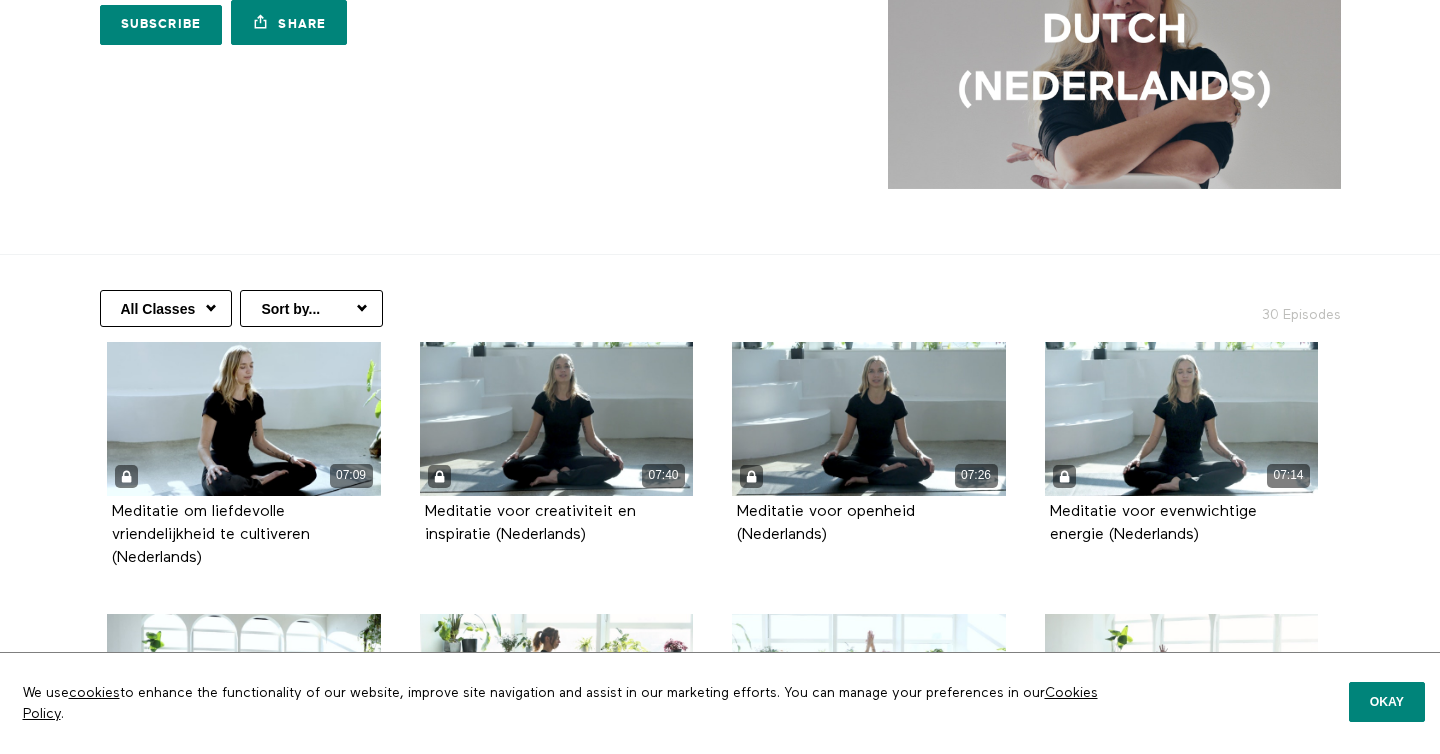 scroll, scrollTop: 171, scrollLeft: 0, axis: vertical 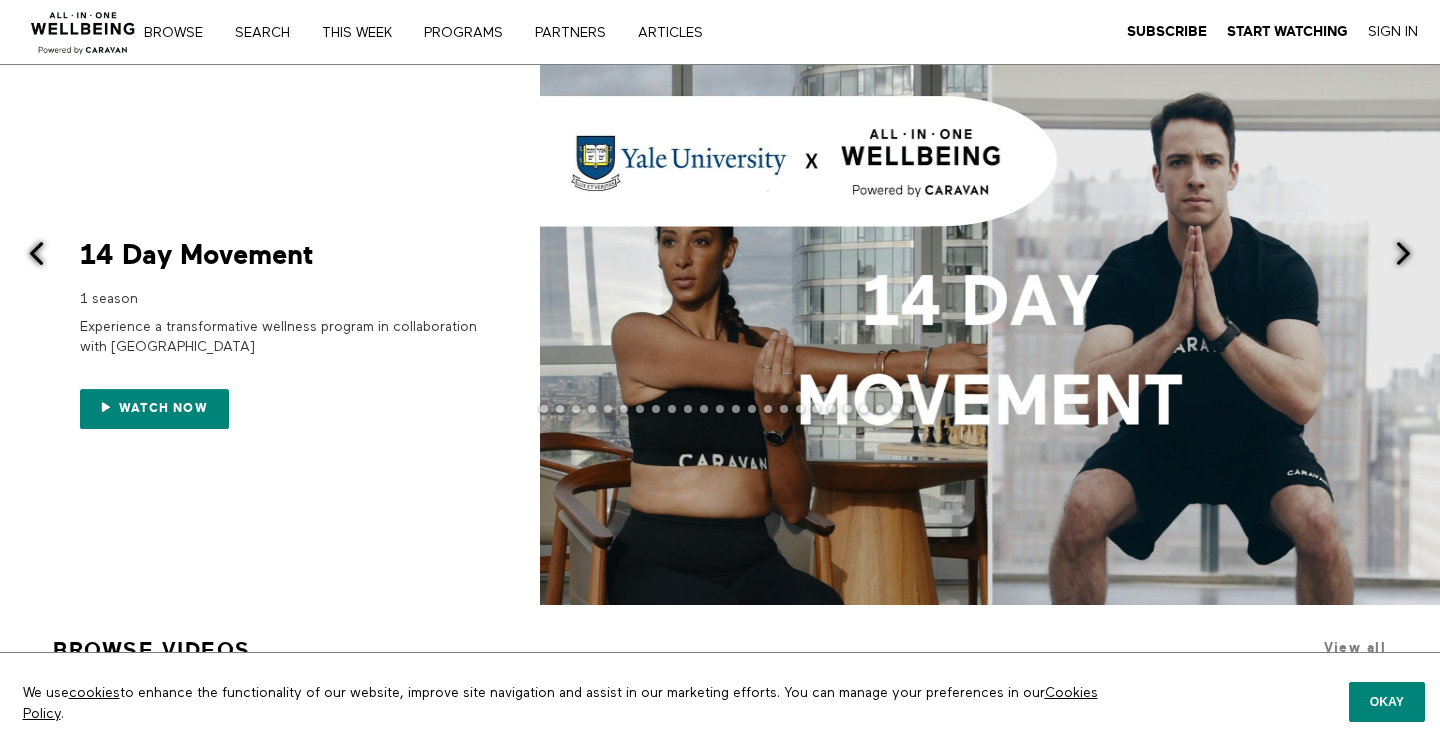click at bounding box center [1403, 253] 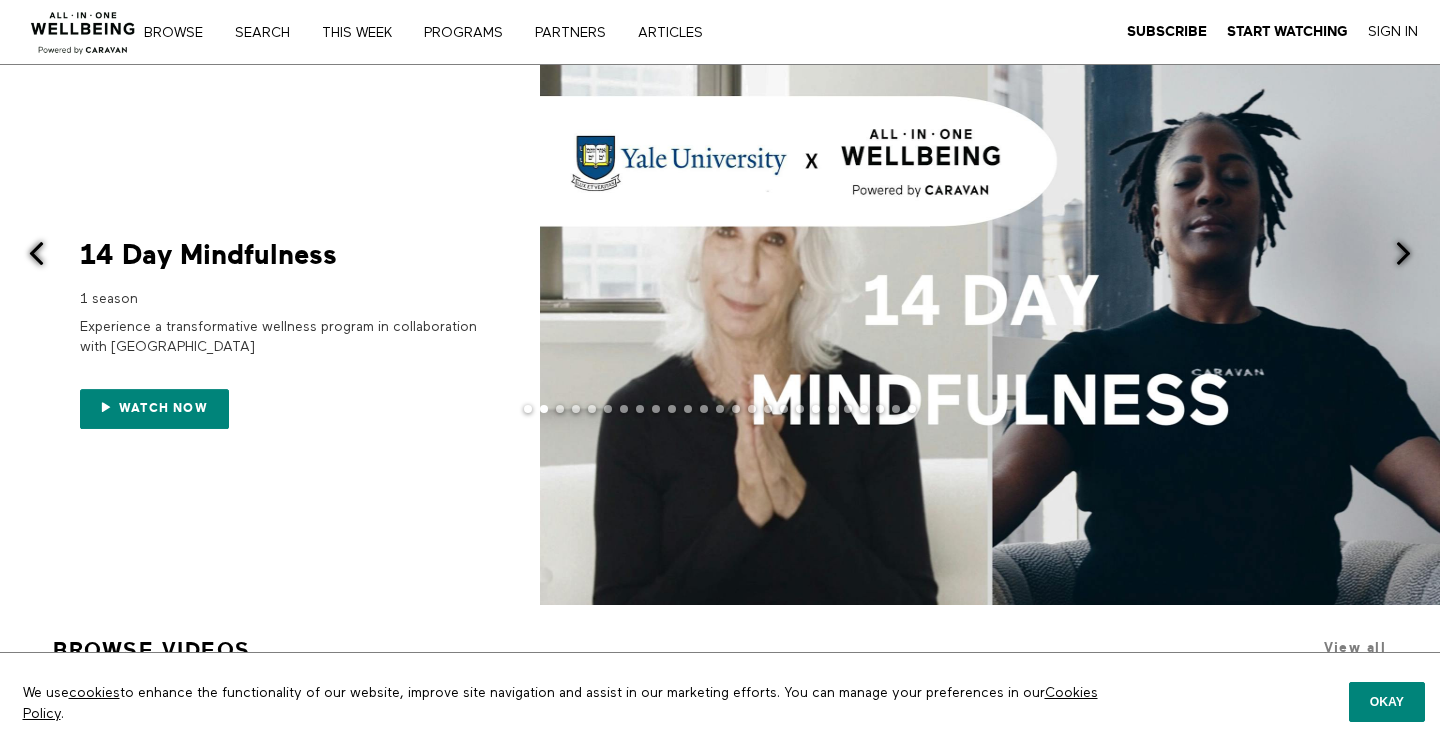 click at bounding box center (1403, 253) 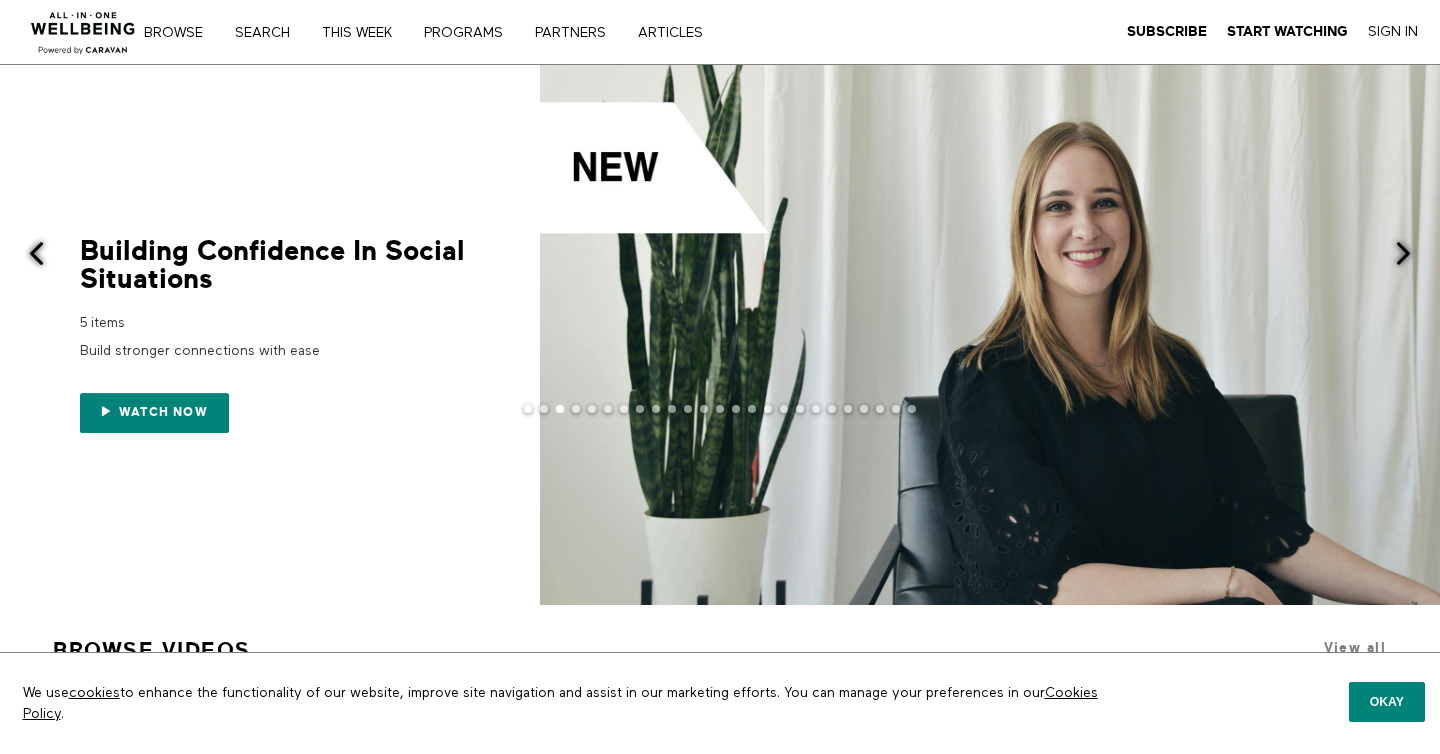 click at bounding box center [36, 253] 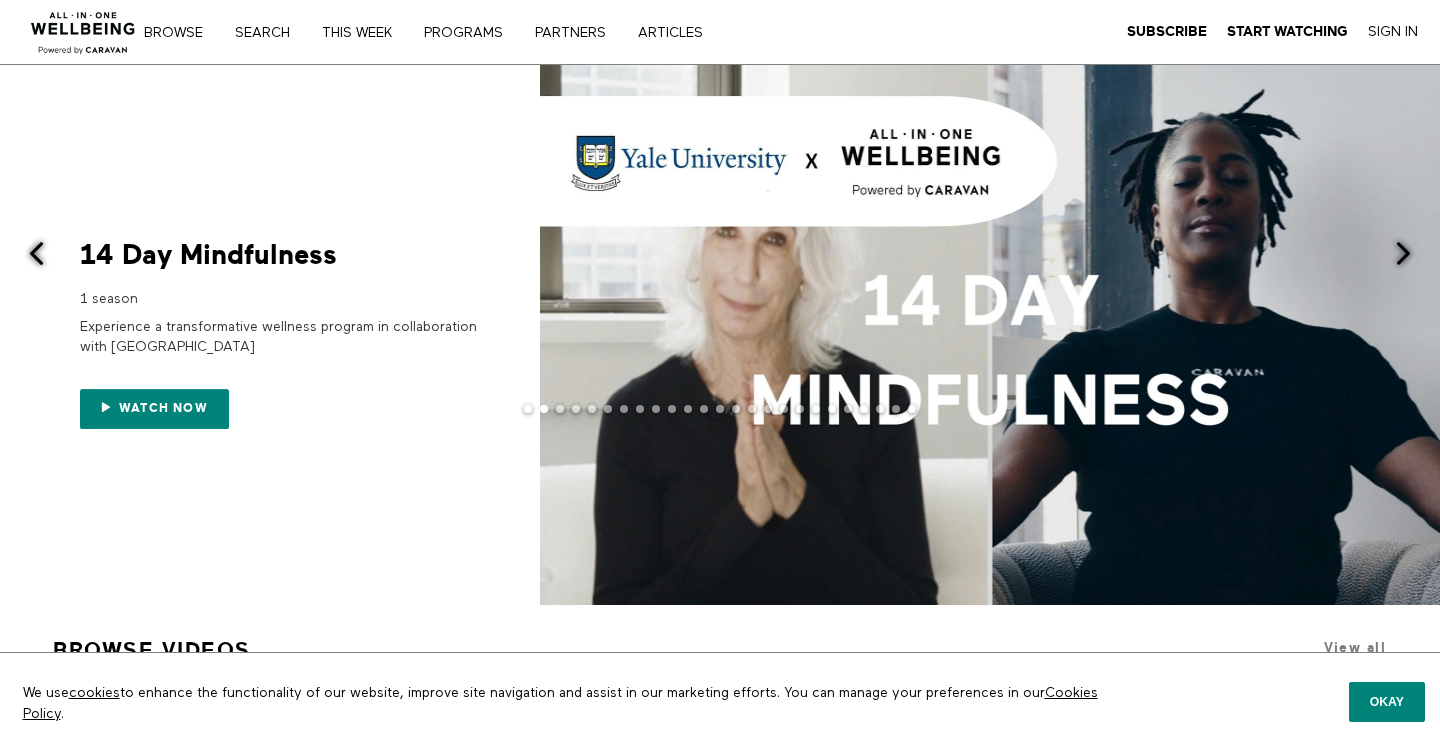 click at bounding box center (36, 253) 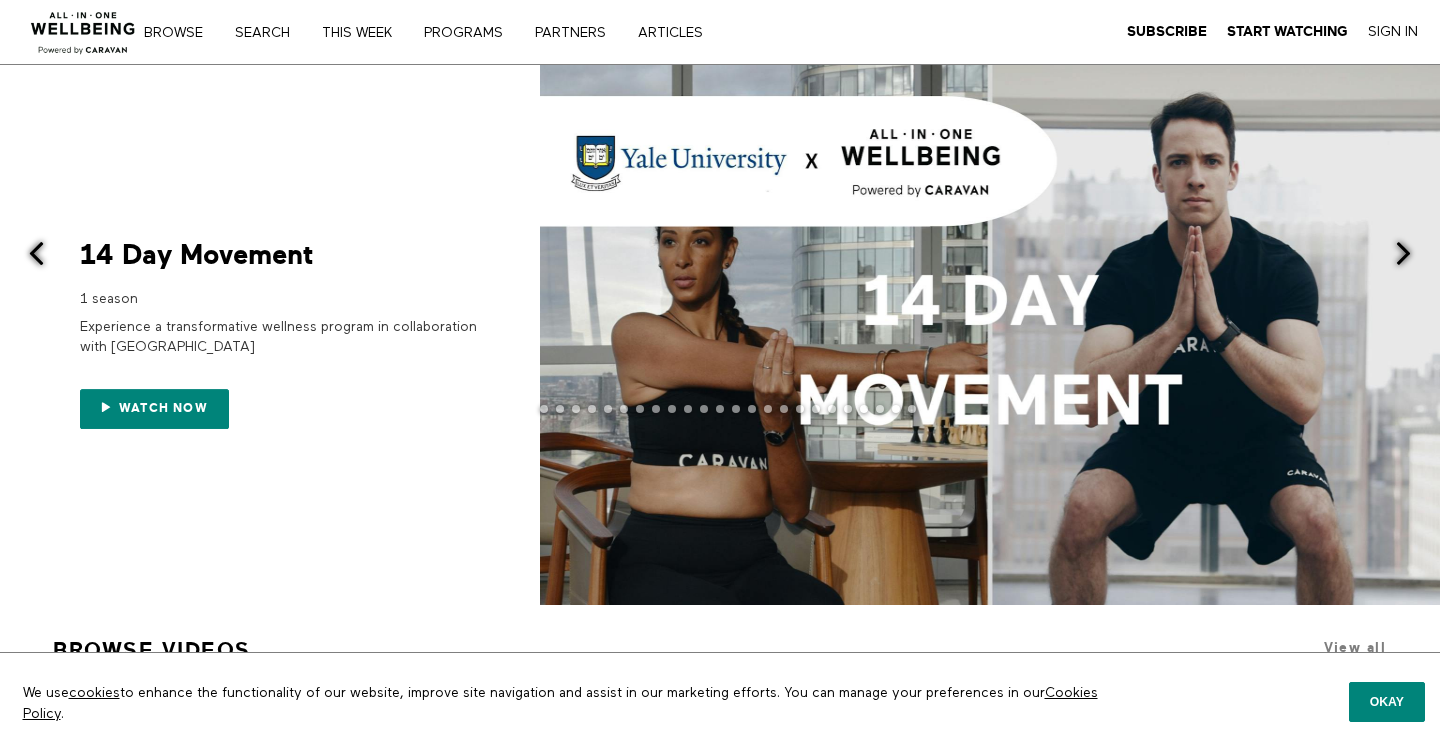 click at bounding box center [36, 253] 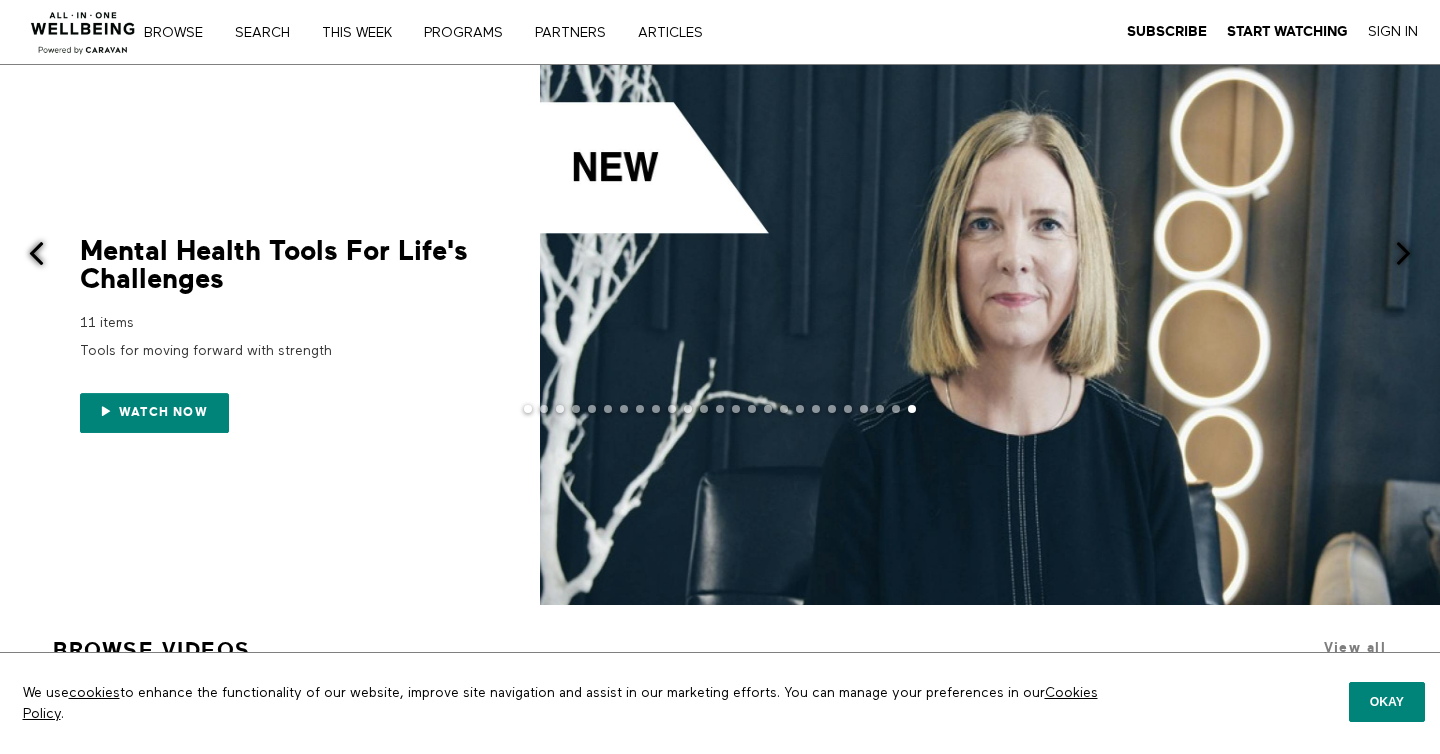 click at bounding box center [36, 253] 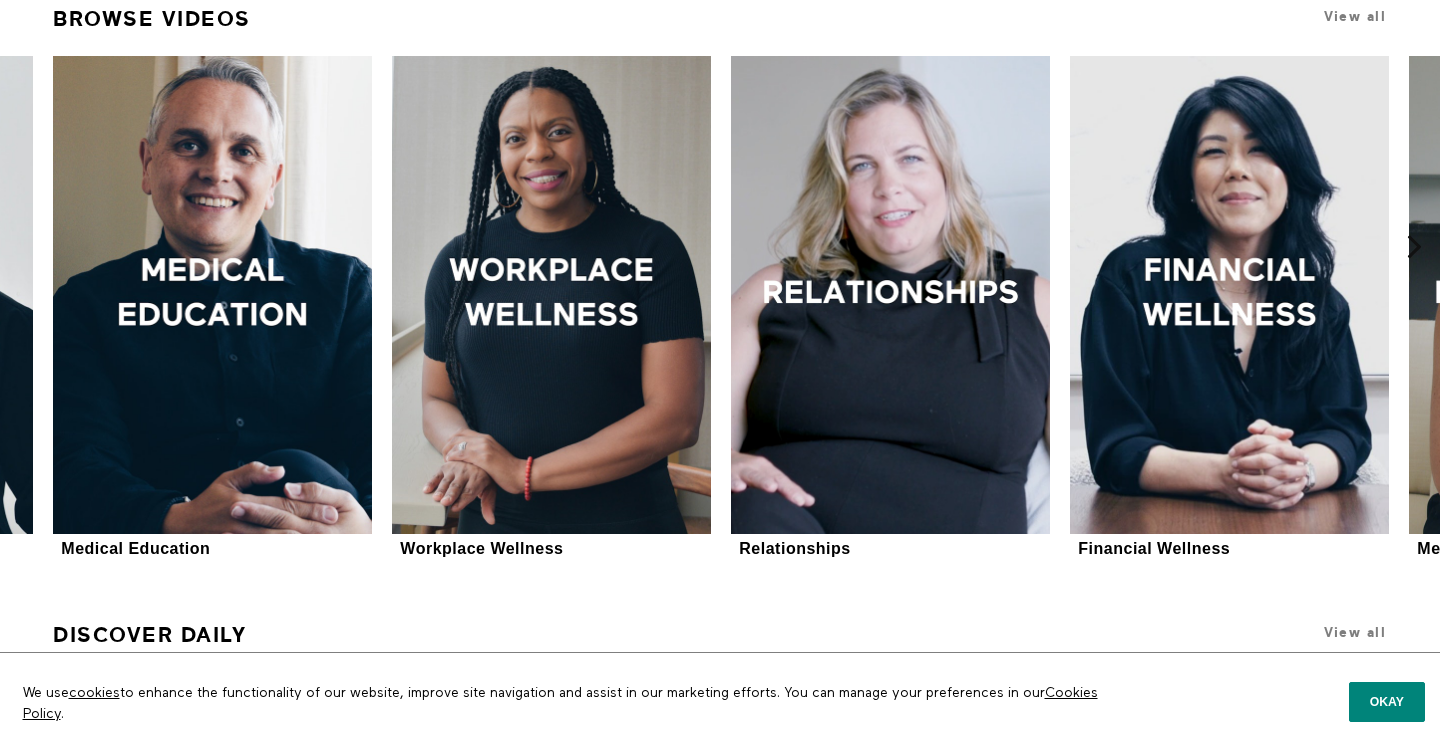 scroll, scrollTop: 0, scrollLeft: 0, axis: both 